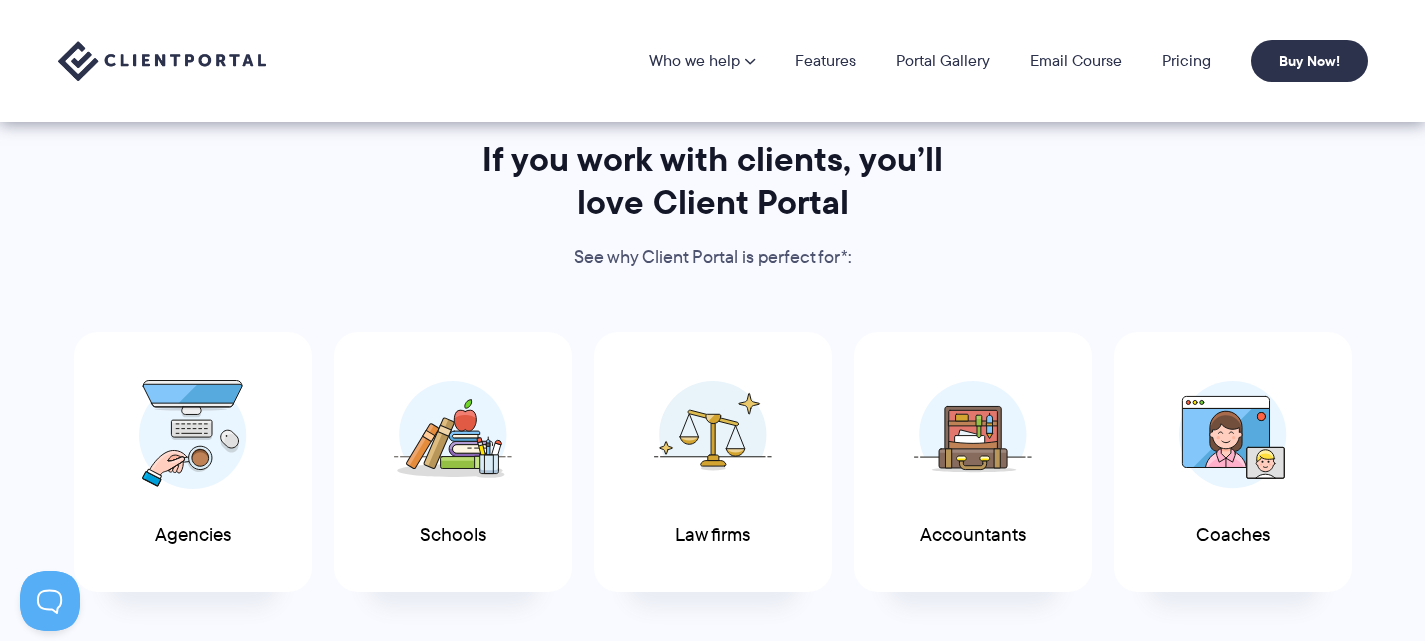 scroll, scrollTop: 0, scrollLeft: 0, axis: both 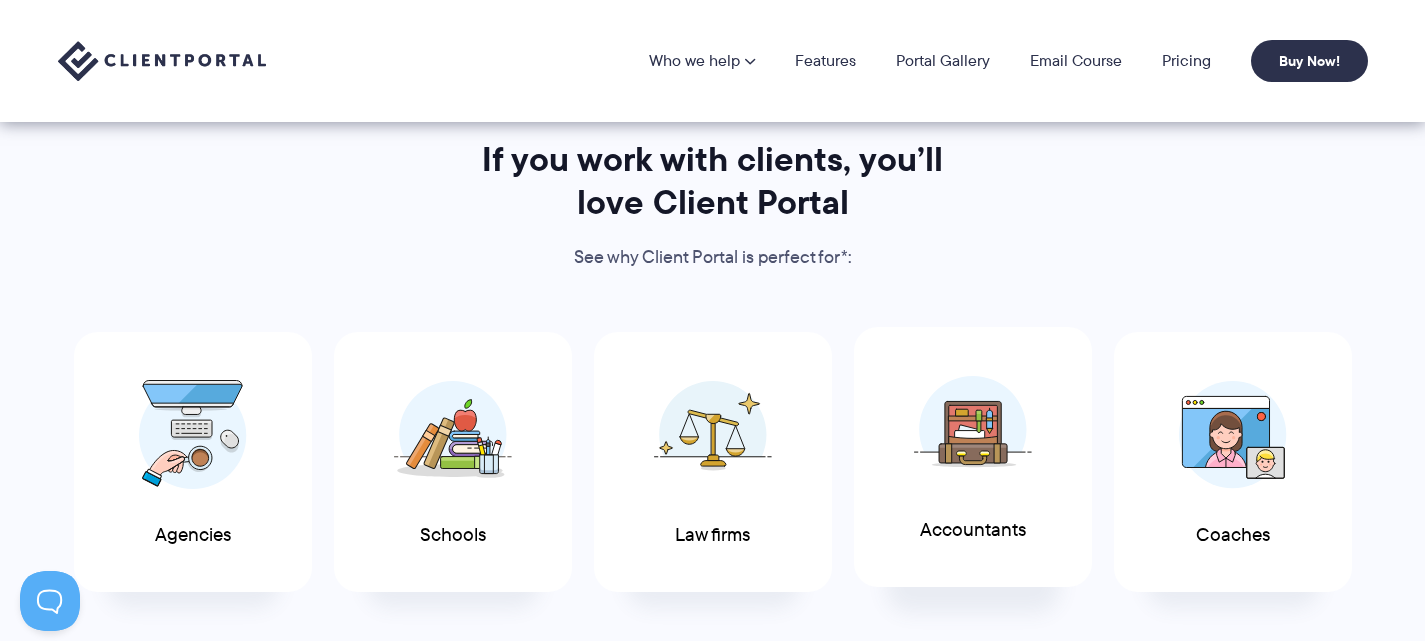 click on "Accountants" at bounding box center [973, 457] 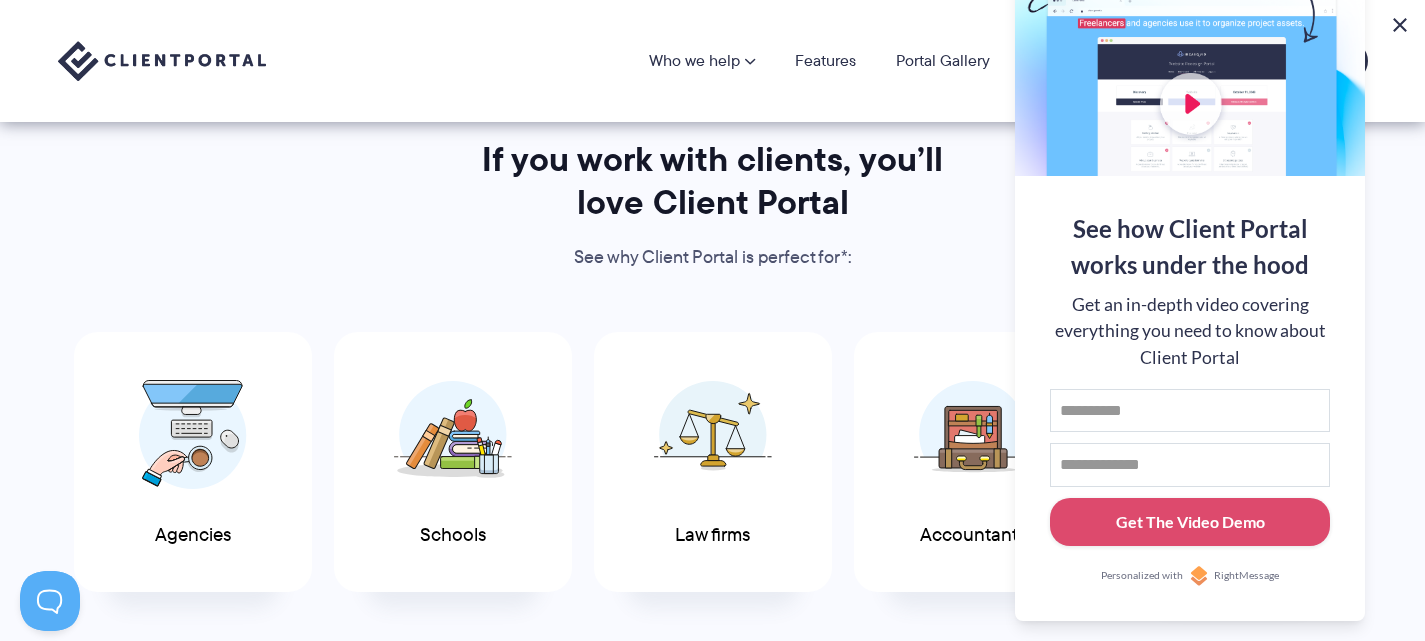 click at bounding box center (1400, 25) 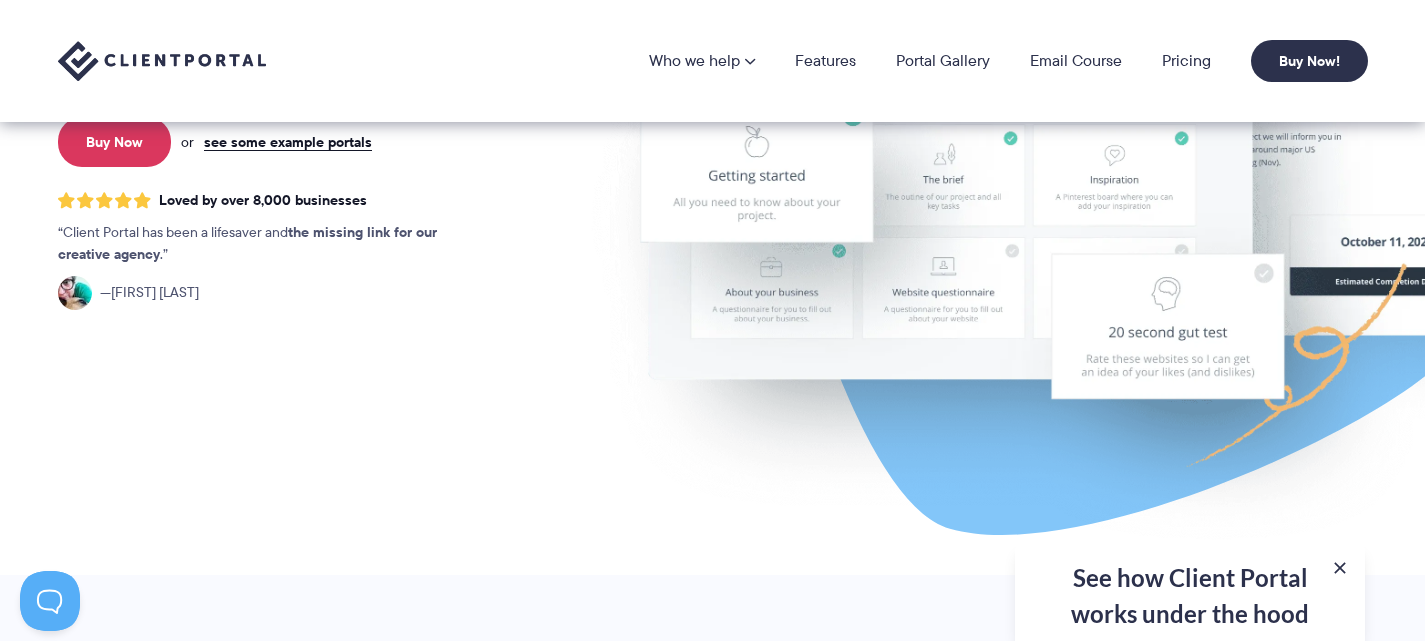 scroll, scrollTop: 0, scrollLeft: 0, axis: both 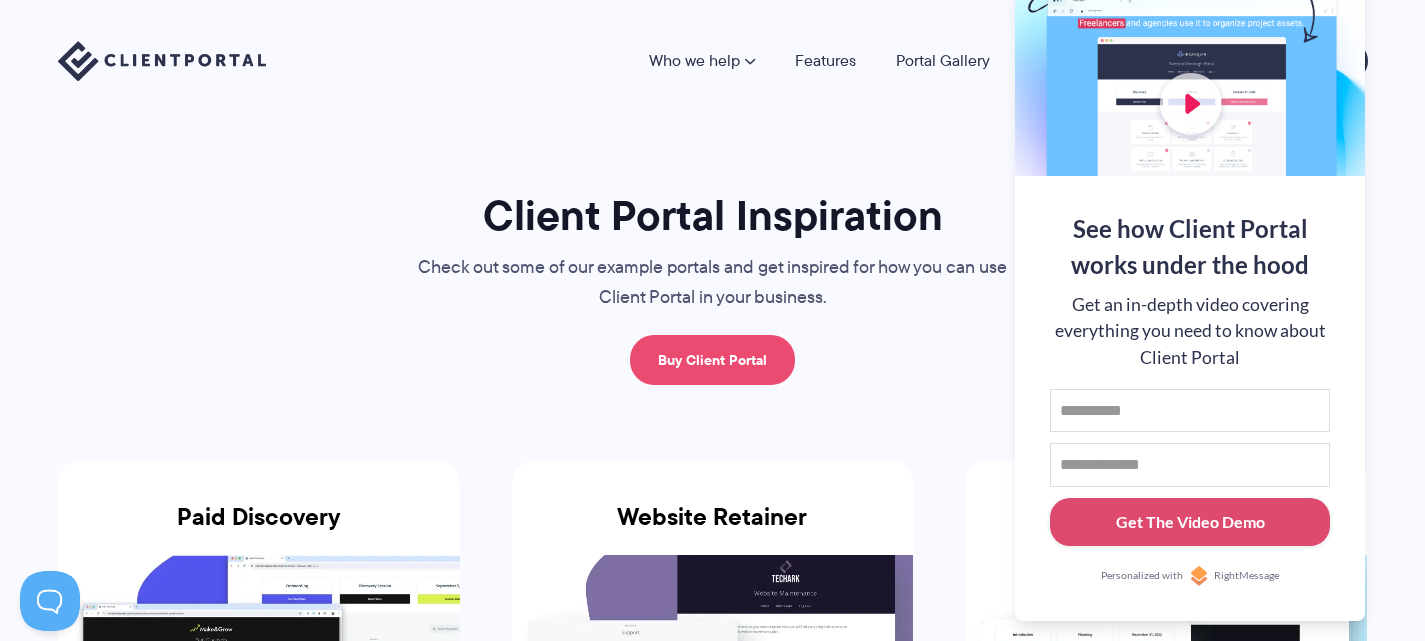 click on "Buy Client Portal" at bounding box center (712, 360) 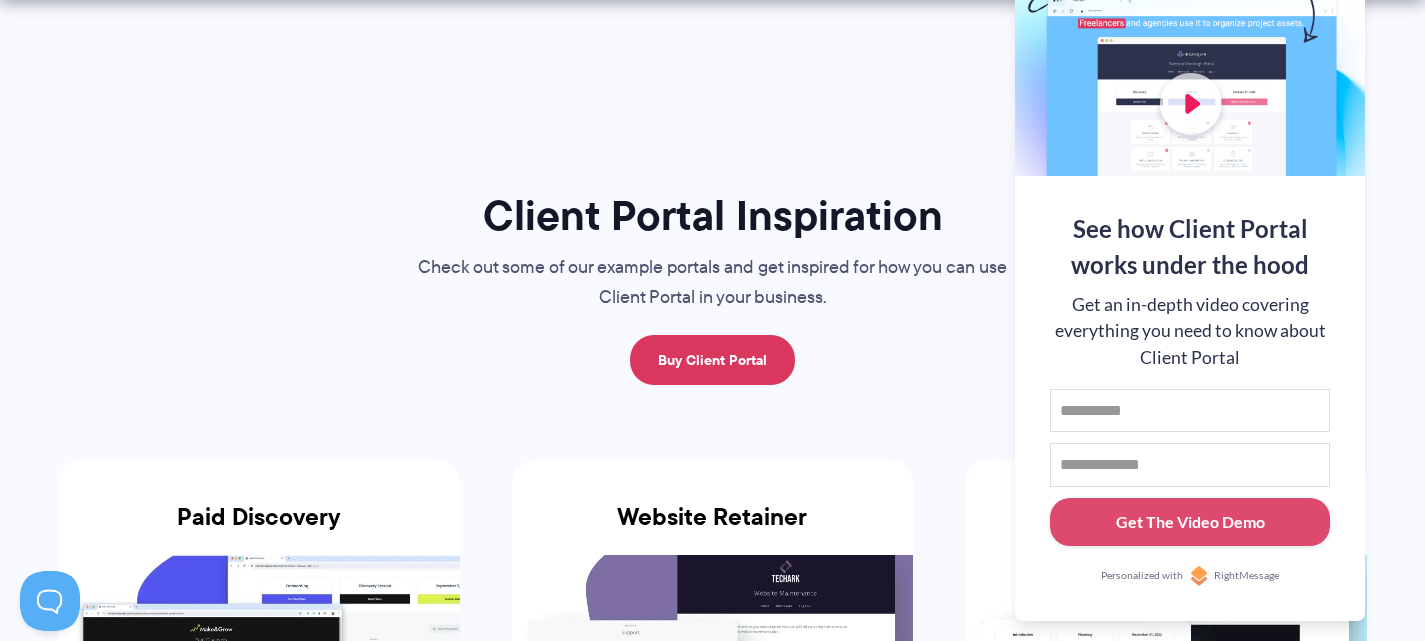 scroll, scrollTop: 400, scrollLeft: 0, axis: vertical 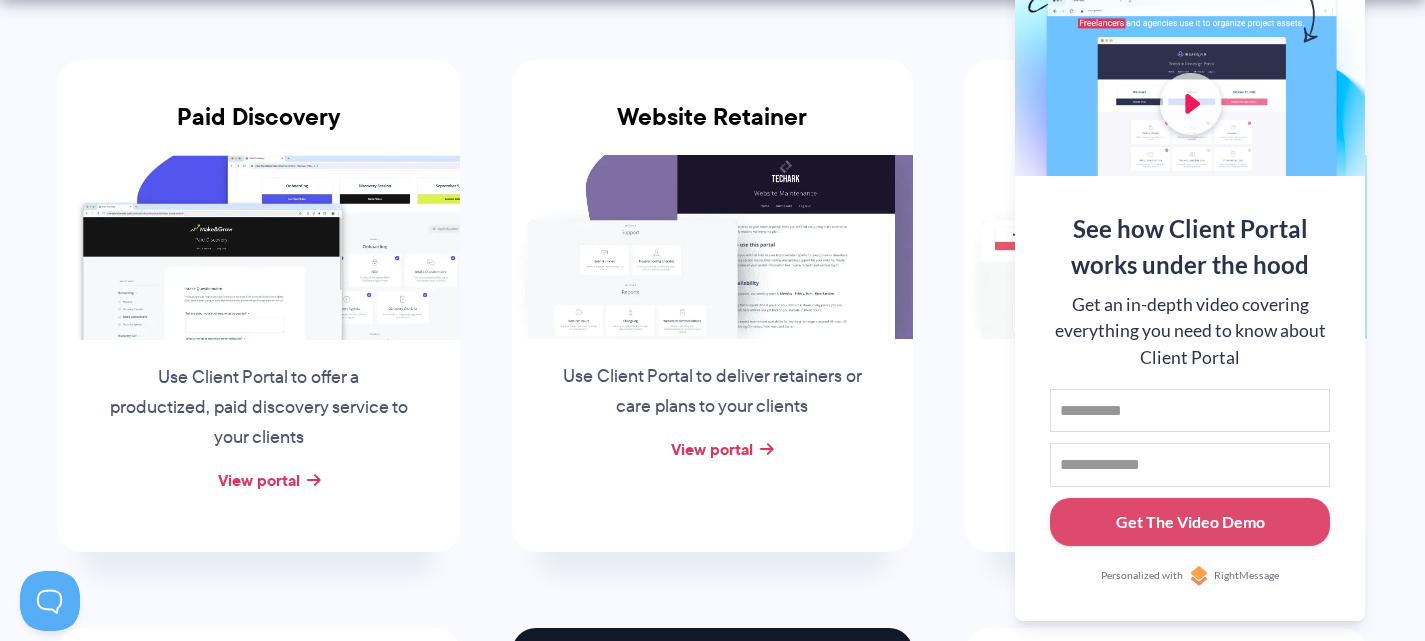 click on "Client Portal Inspiration   Check out some of our example portals and get inspired for how you can use  Client Portal in your business.   Buy Client Portal             Paid Discovery           Use Client Portal to offer a productized, paid discovery service to your clients       View portal                 Website Retainer           Use Client Portal to deliver retainers or care plans to your clients       View portal                 Online Course           Use Client Portal as a simple online course supplement       View portal         Username   Student       Password   onlinecourse123                   Website Design           A portal showcasing a typical website design (or redesign) project       View portal                     I finally feel like a proper agency now I have Client Portal.  It’s something I’ve always wanted but I’ve never been able to find anything close to it.               Anthony Wallace                 School and Parent                 View portal" at bounding box center (712, 971) 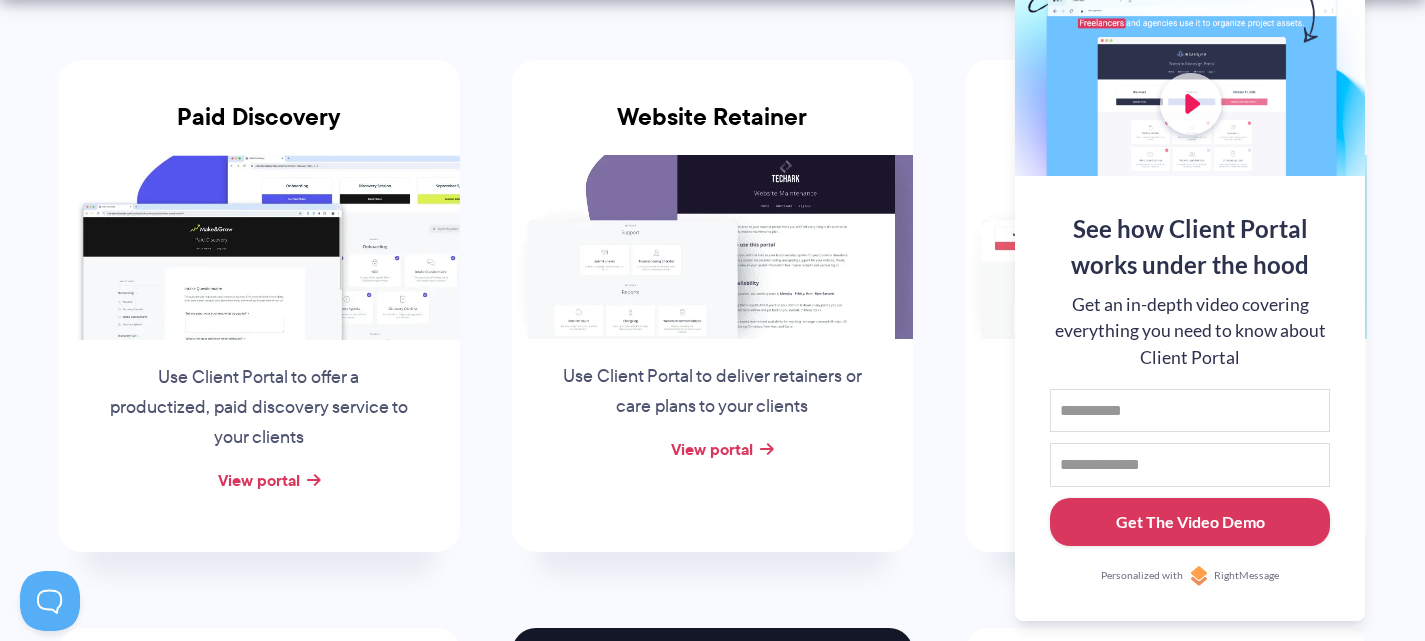 click on "Get The Video Demo" at bounding box center [1190, 522] 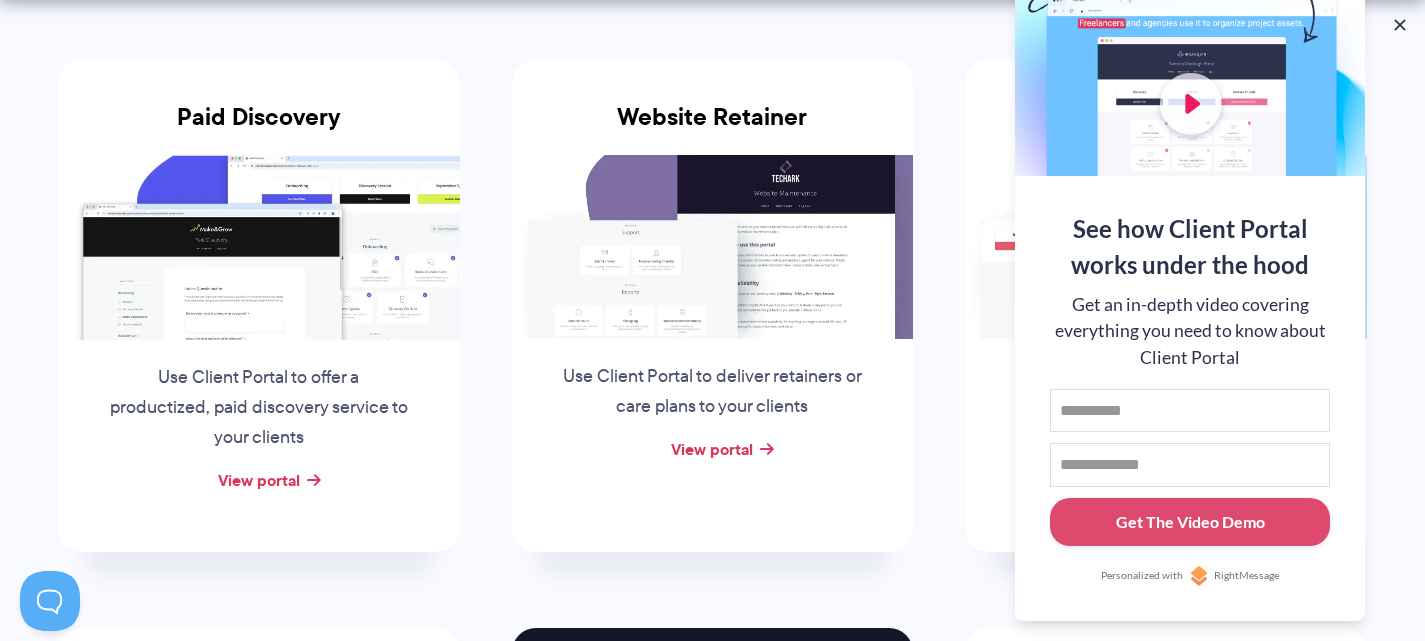 click on "Client Portal Inspiration   Check out some of our example portals and get inspired for how you can use  Client Portal in your business.   Buy Client Portal             Paid Discovery           Use Client Portal to offer a productized, paid discovery service to your clients       View portal                 Website Retainer           Use Client Portal to deliver retainers or care plans to your clients       View portal                 Online Course           Use Client Portal as a simple online course supplement       View portal         Username   Student       Password   onlinecourse123                   Website Design           A portal showcasing a typical website design (or redesign) project       View portal                     I finally feel like a proper agency now I have Client Portal.  It’s something I’ve always wanted but I’ve never been able to find anything close to it.               Anthony Wallace                 School and Parent                 View portal" at bounding box center [712, 971] 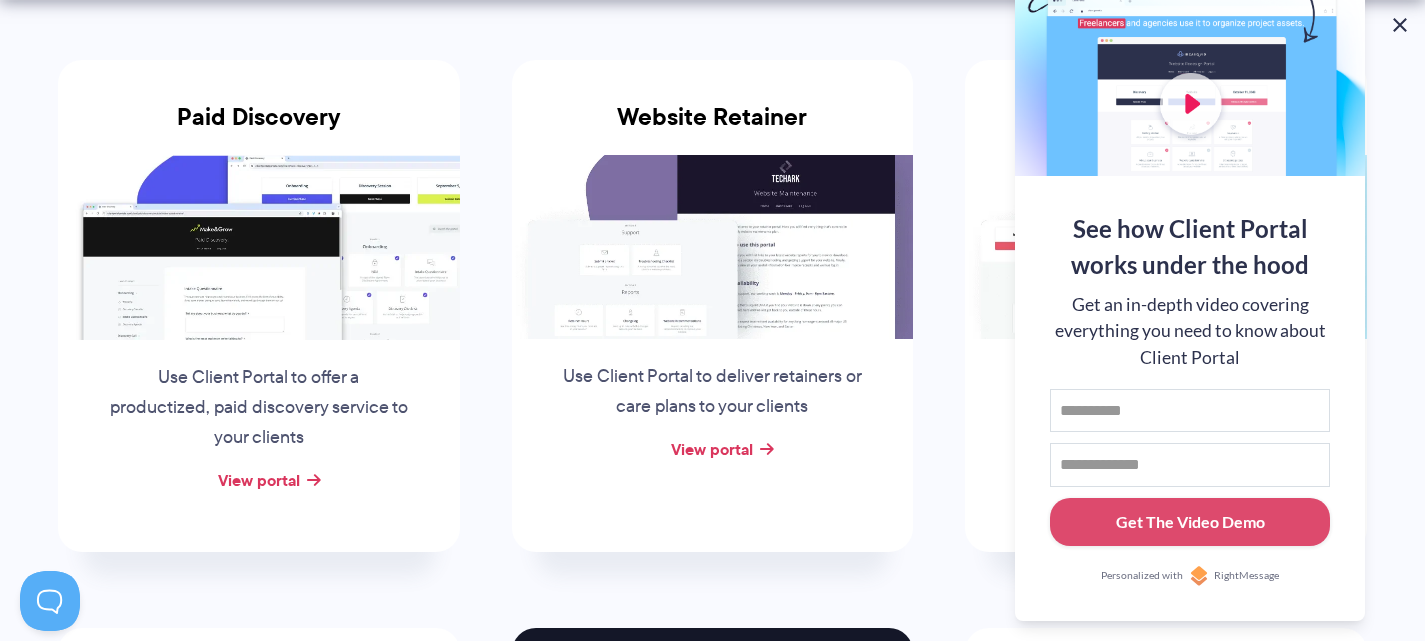 click at bounding box center [1400, 25] 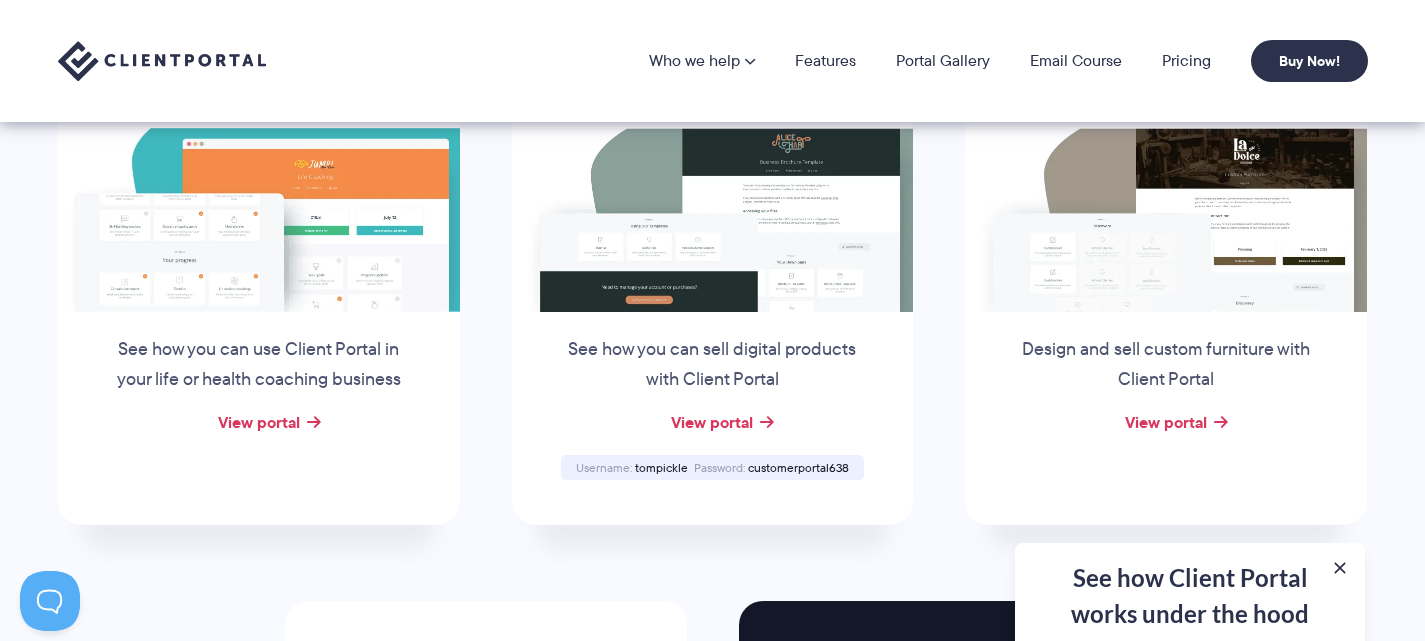scroll, scrollTop: 1491, scrollLeft: 0, axis: vertical 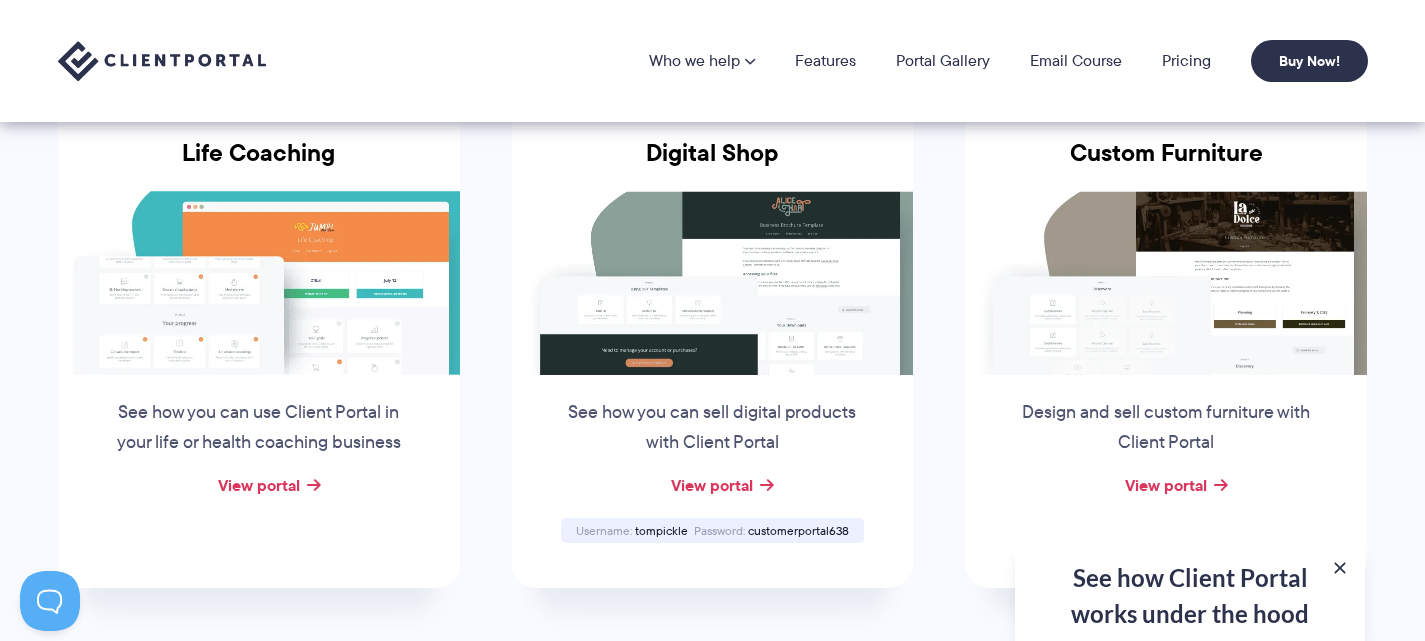 click on "View portal" at bounding box center [713, 486] 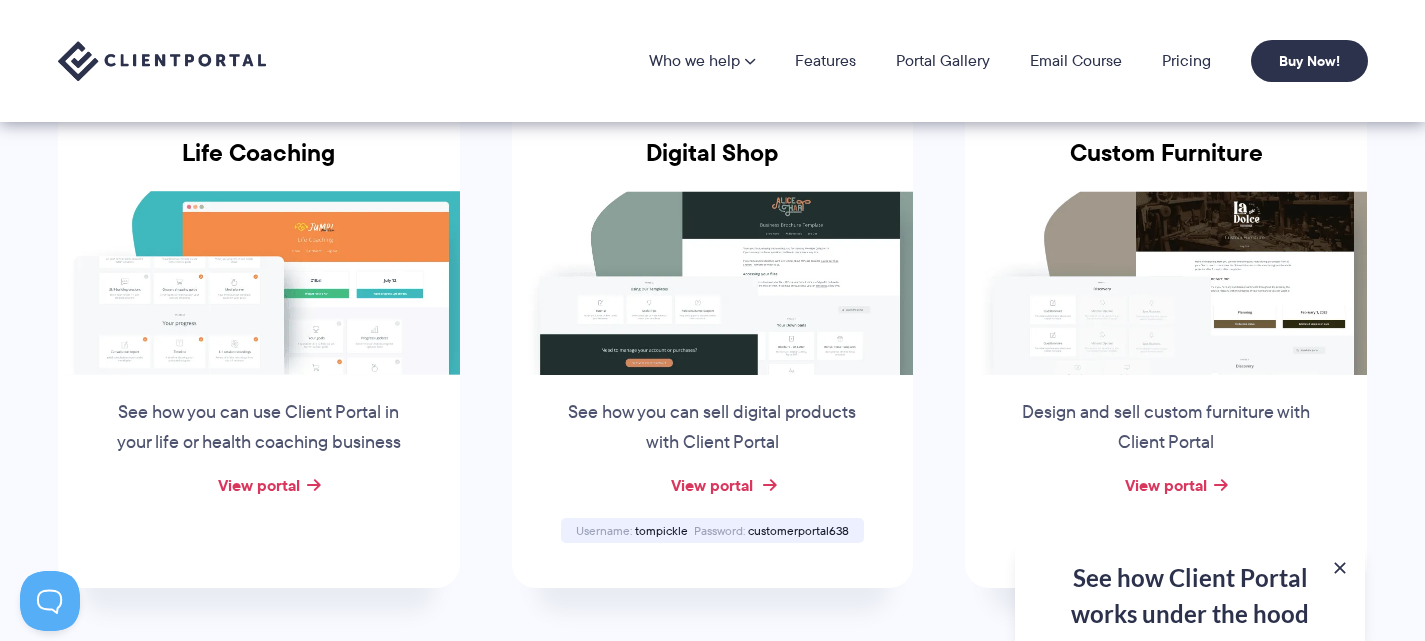 click on "View portal" at bounding box center [712, 485] 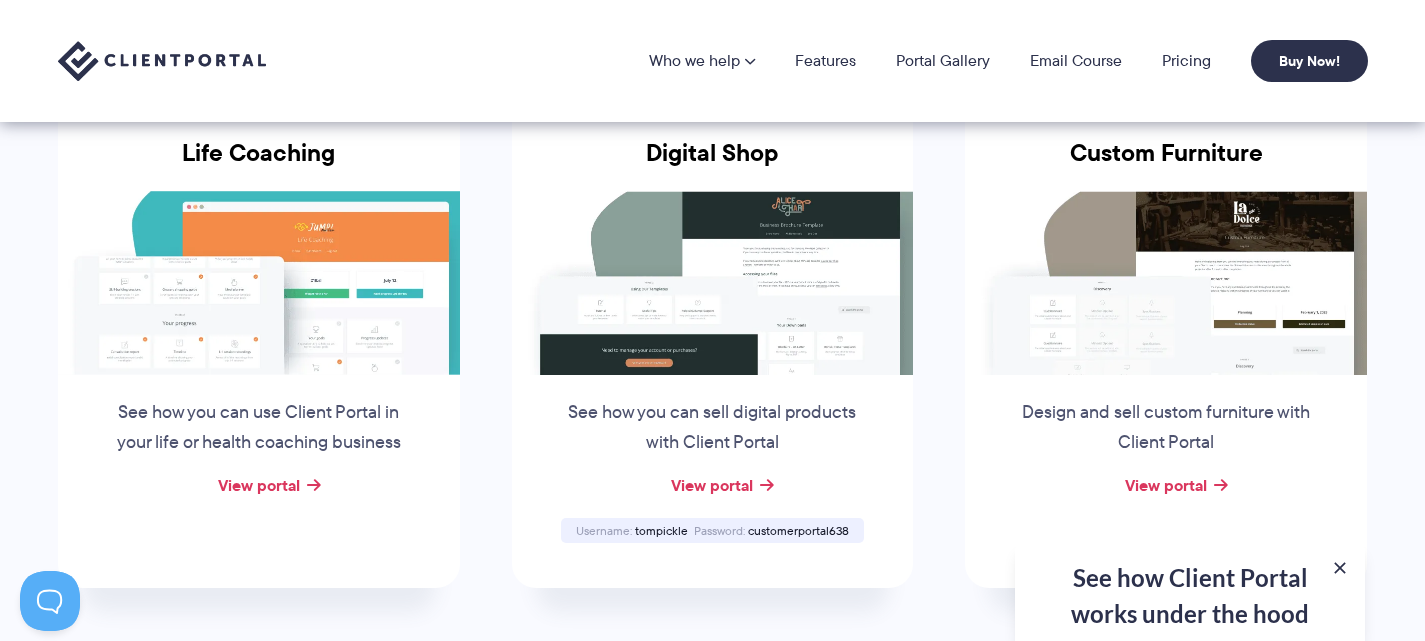 click on "tompickle" at bounding box center [661, 530] 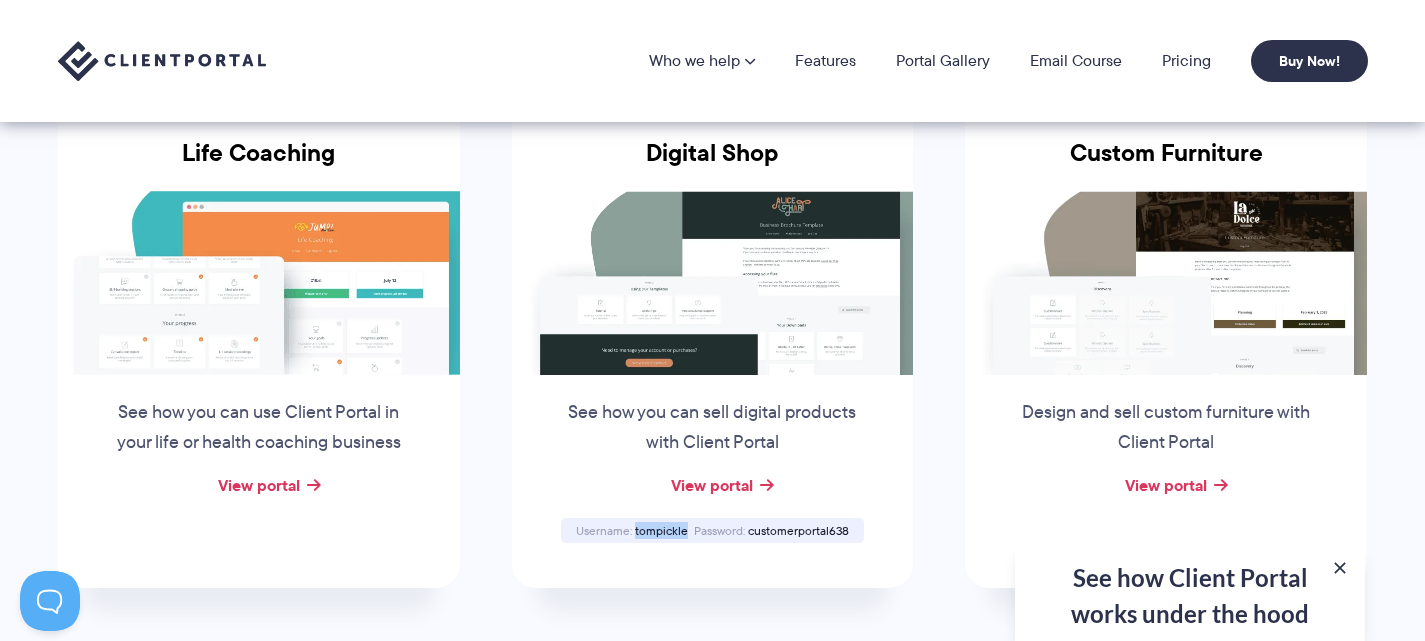 click on "tompickle" at bounding box center [661, 530] 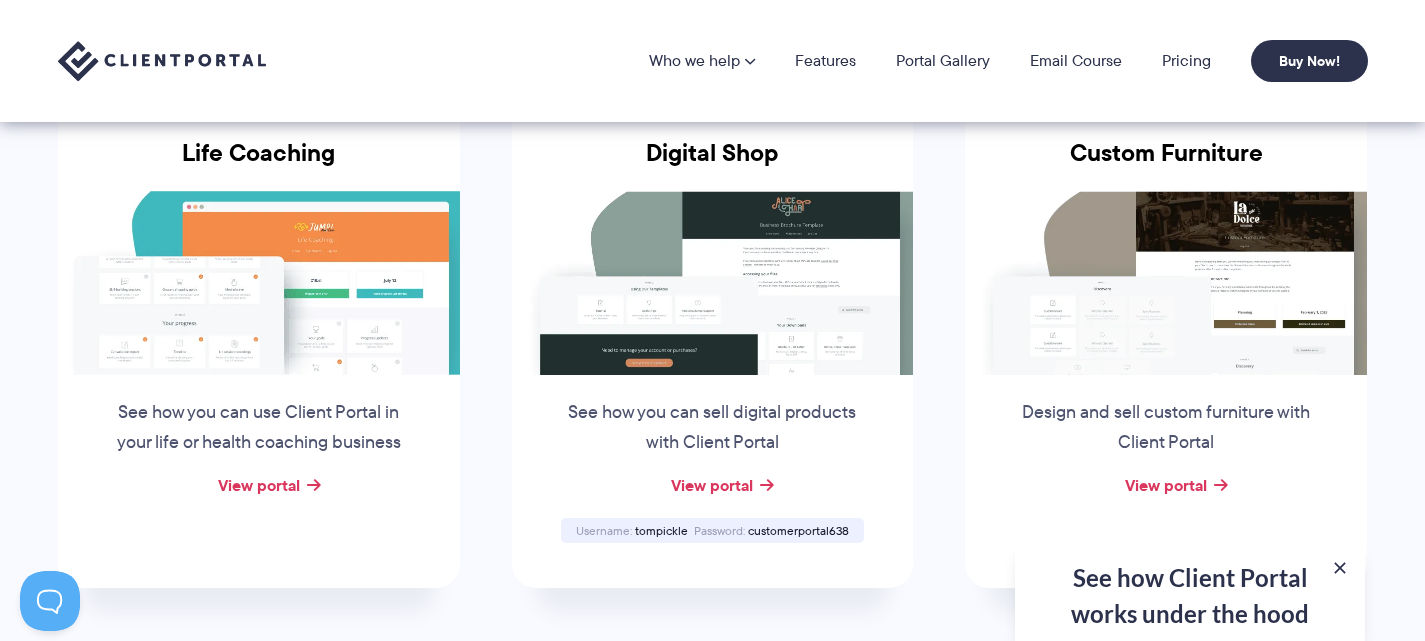 click on "customerportal638" at bounding box center [798, 530] 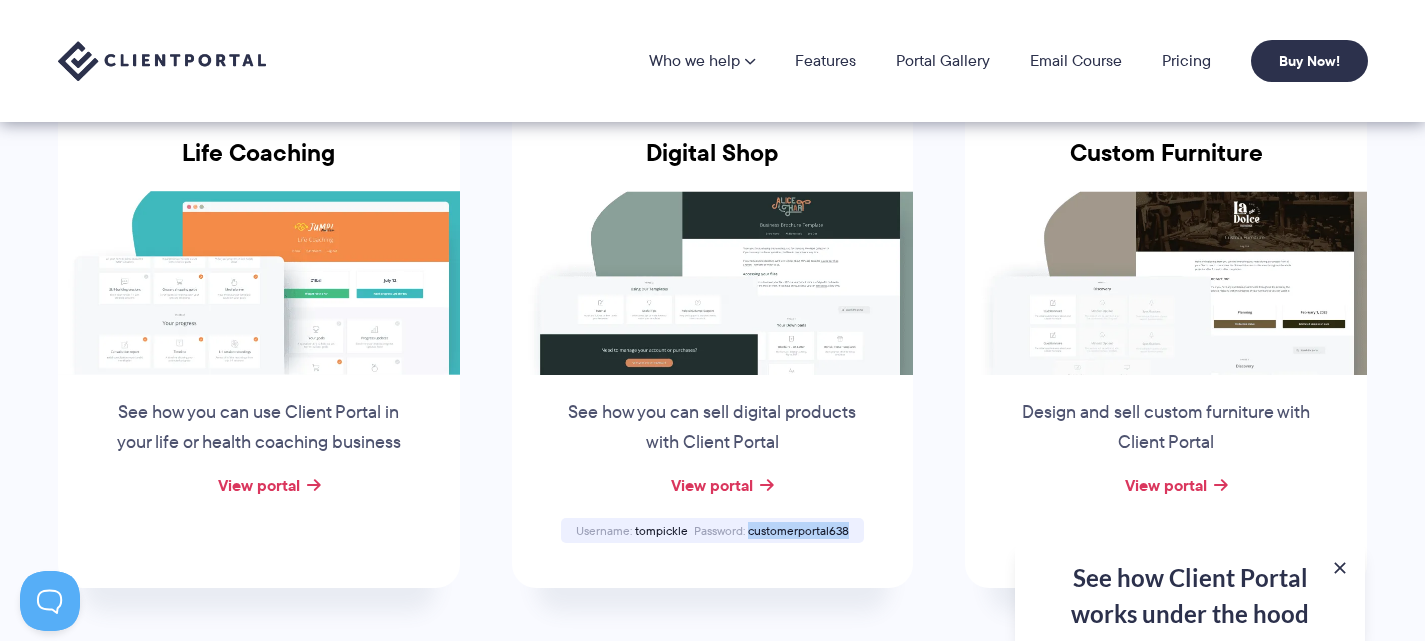 click on "customerportal638" at bounding box center [798, 530] 